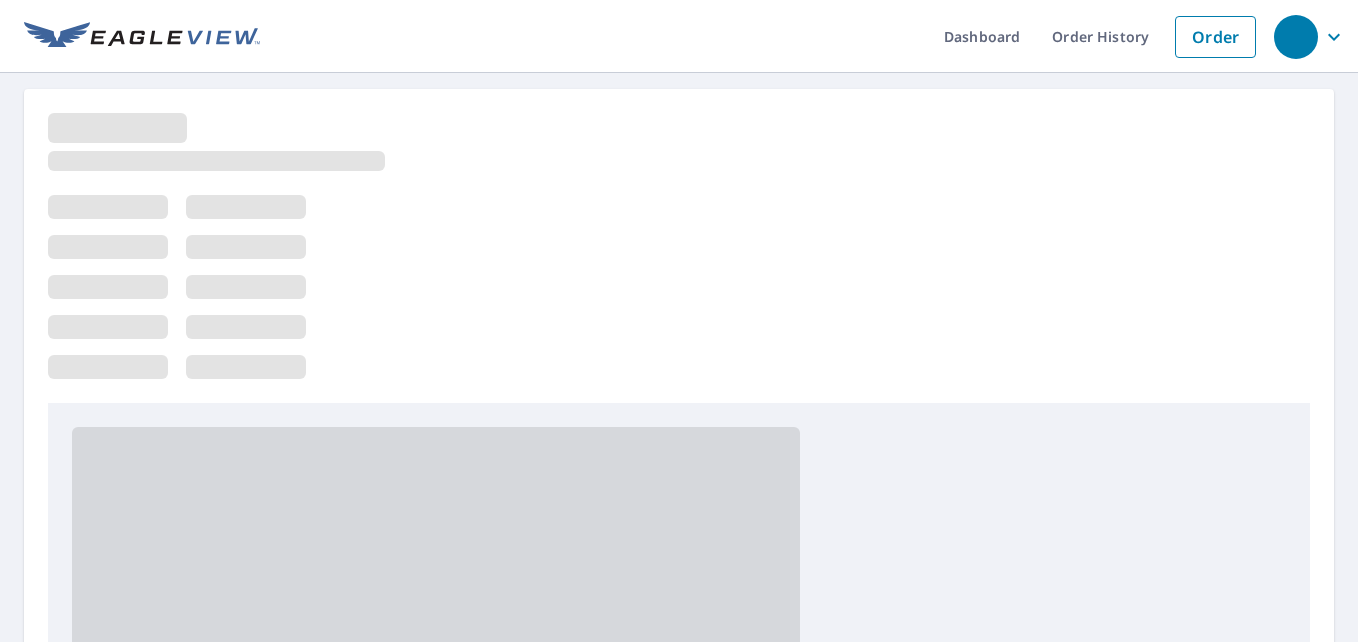 scroll, scrollTop: 0, scrollLeft: 0, axis: both 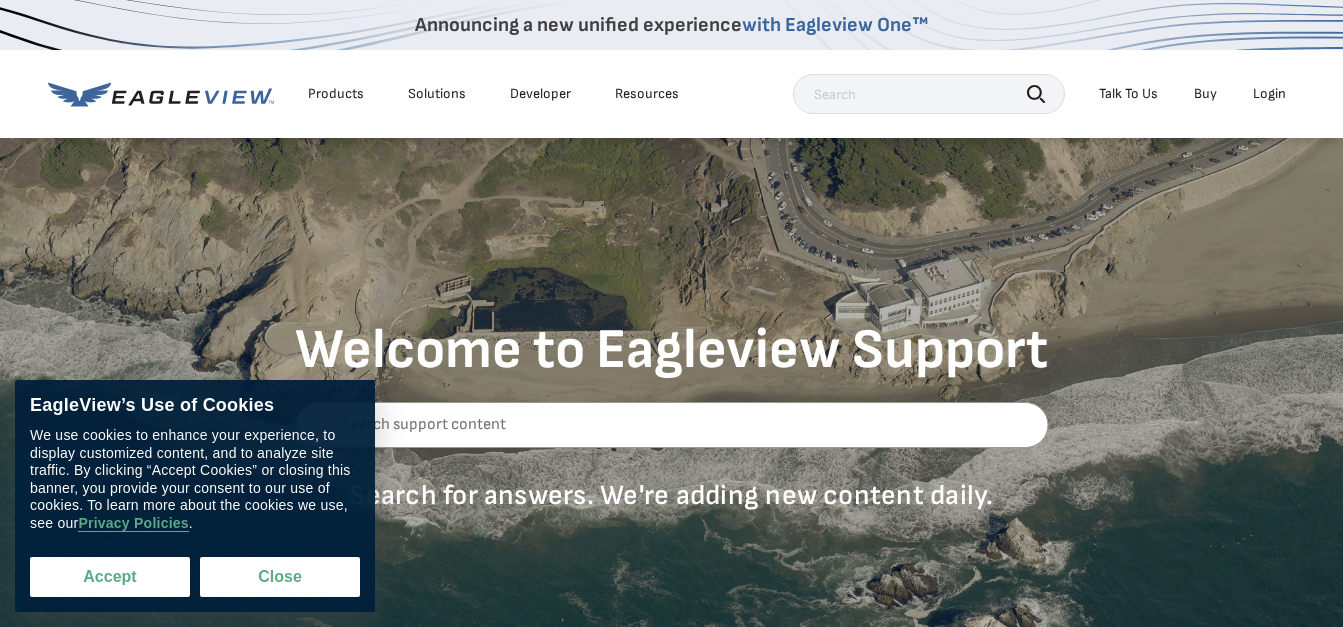 click on "Accept" at bounding box center (110, 577) 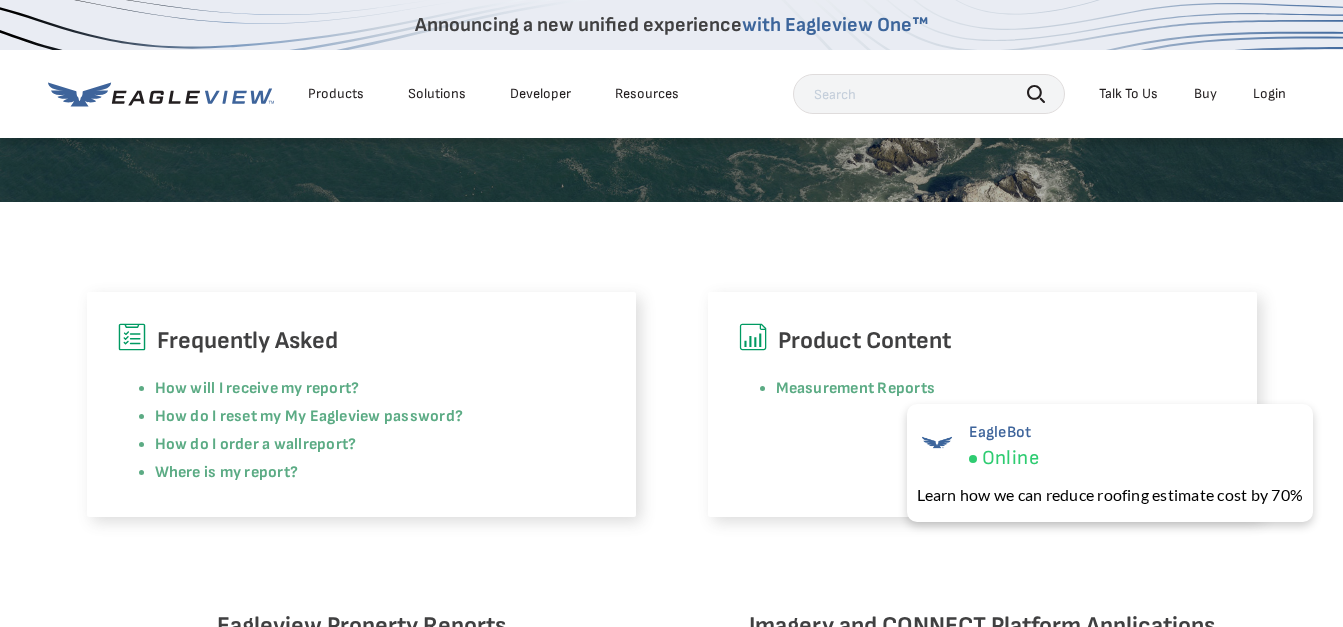 scroll, scrollTop: 0, scrollLeft: 0, axis: both 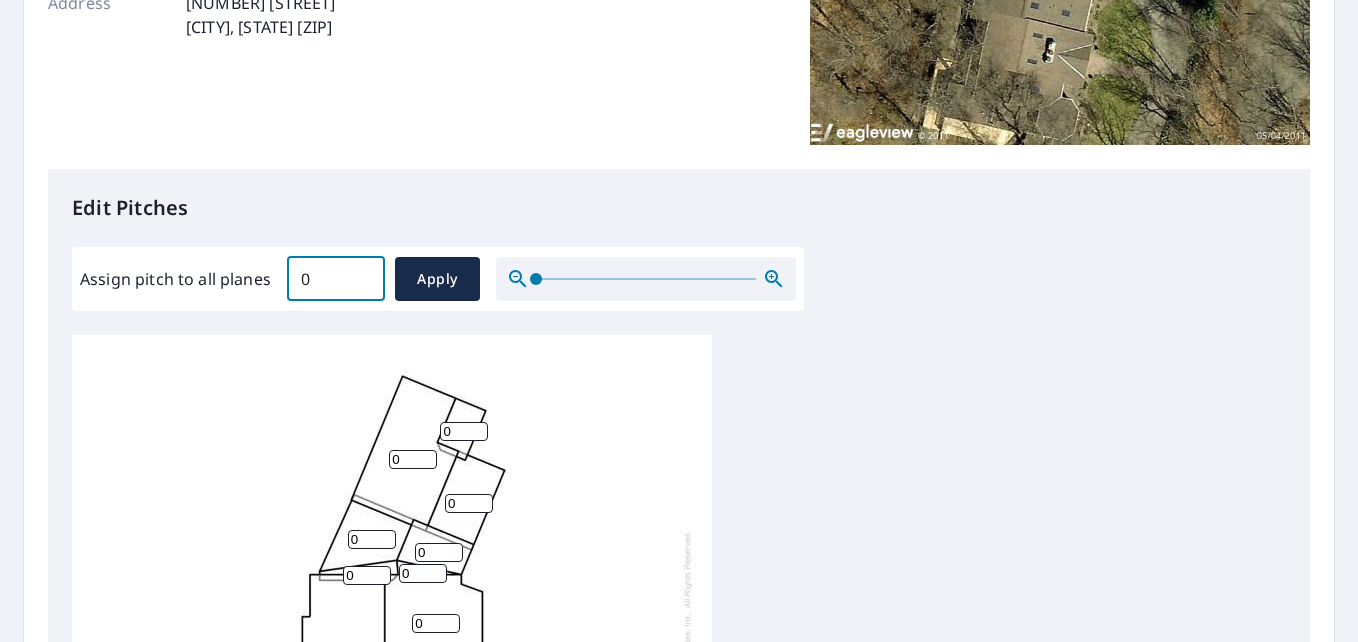 type on "0" 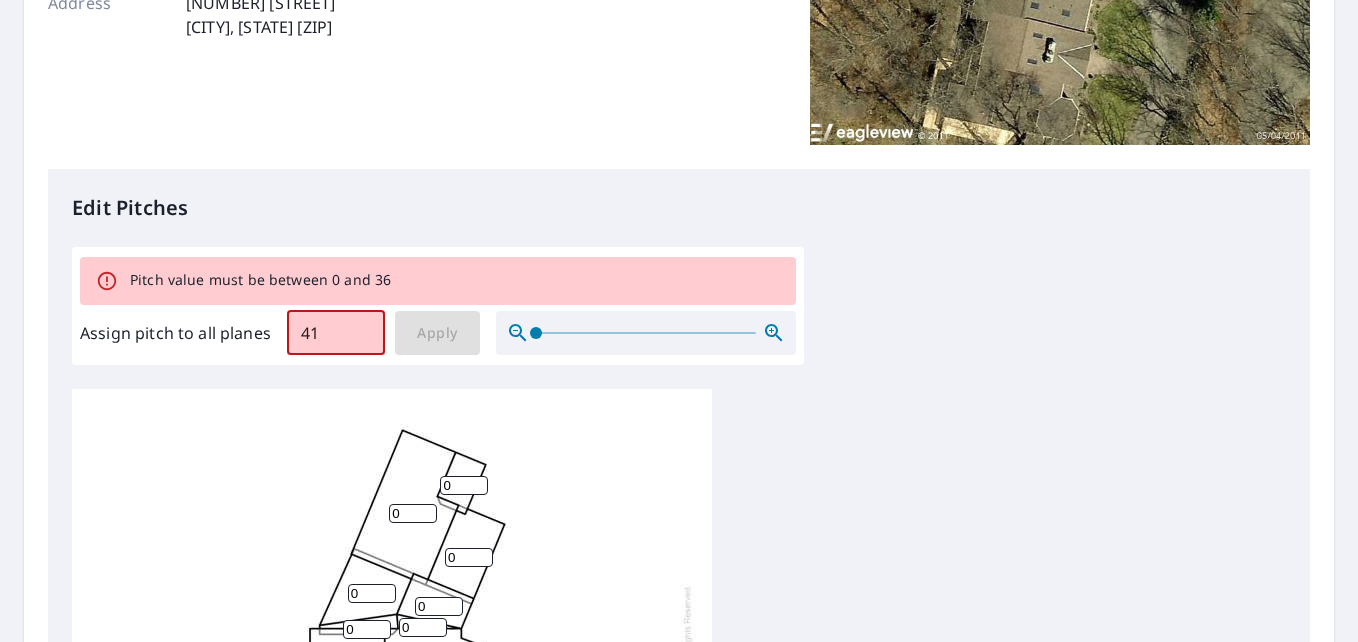 type on "4" 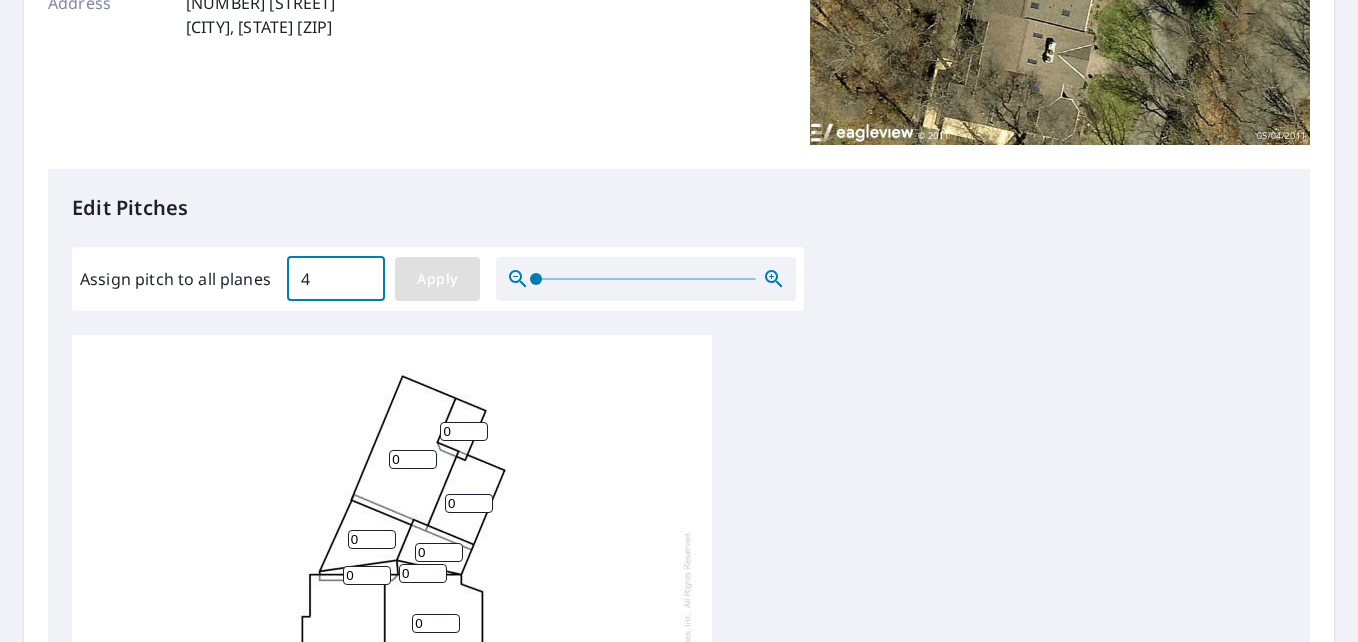 type on "4" 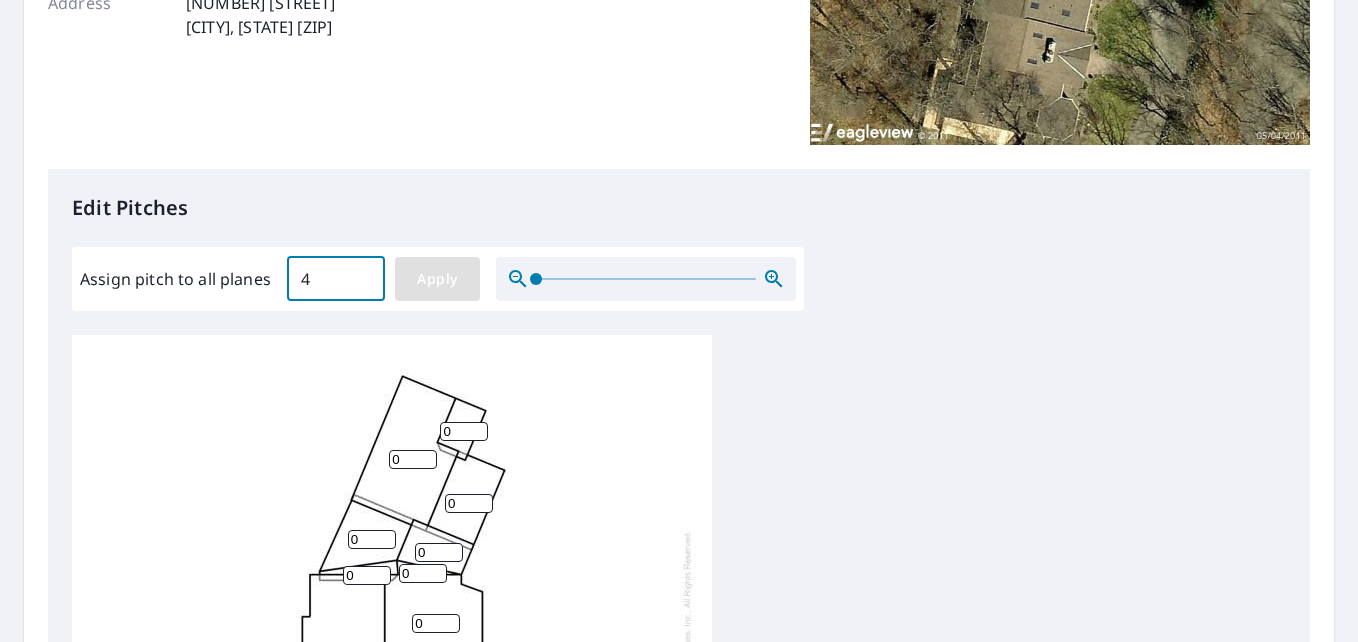 click on "Apply" at bounding box center [437, 279] 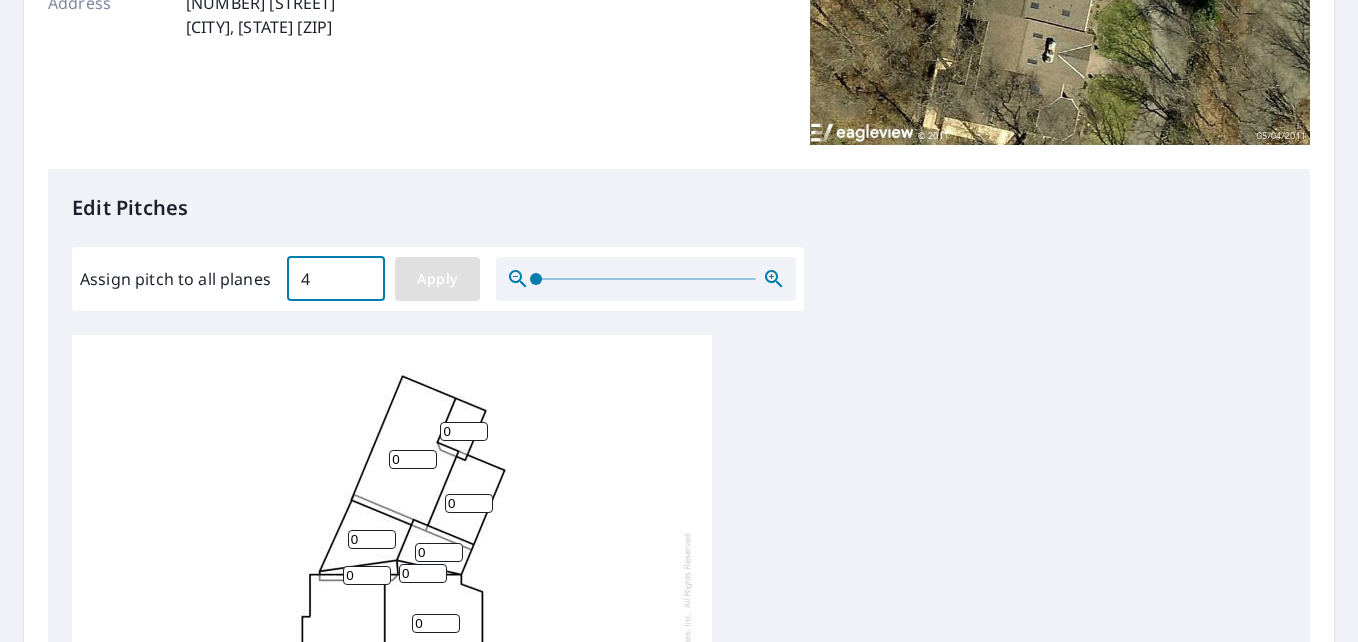type on "4" 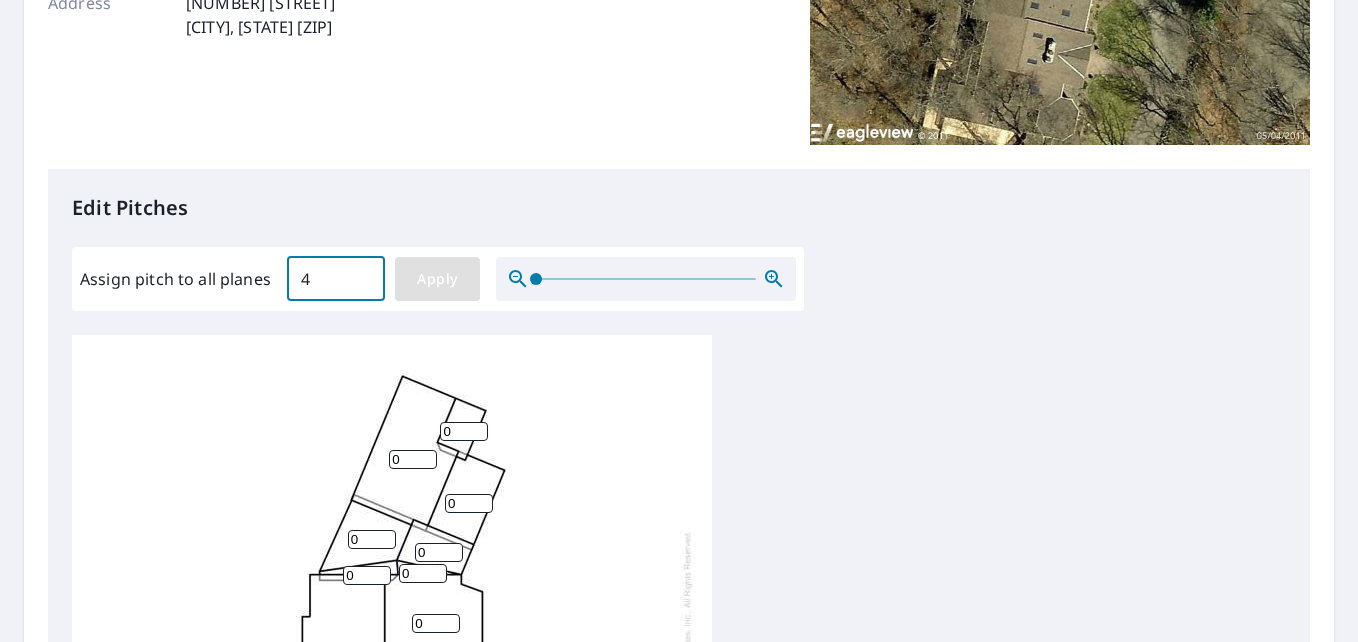type on "4" 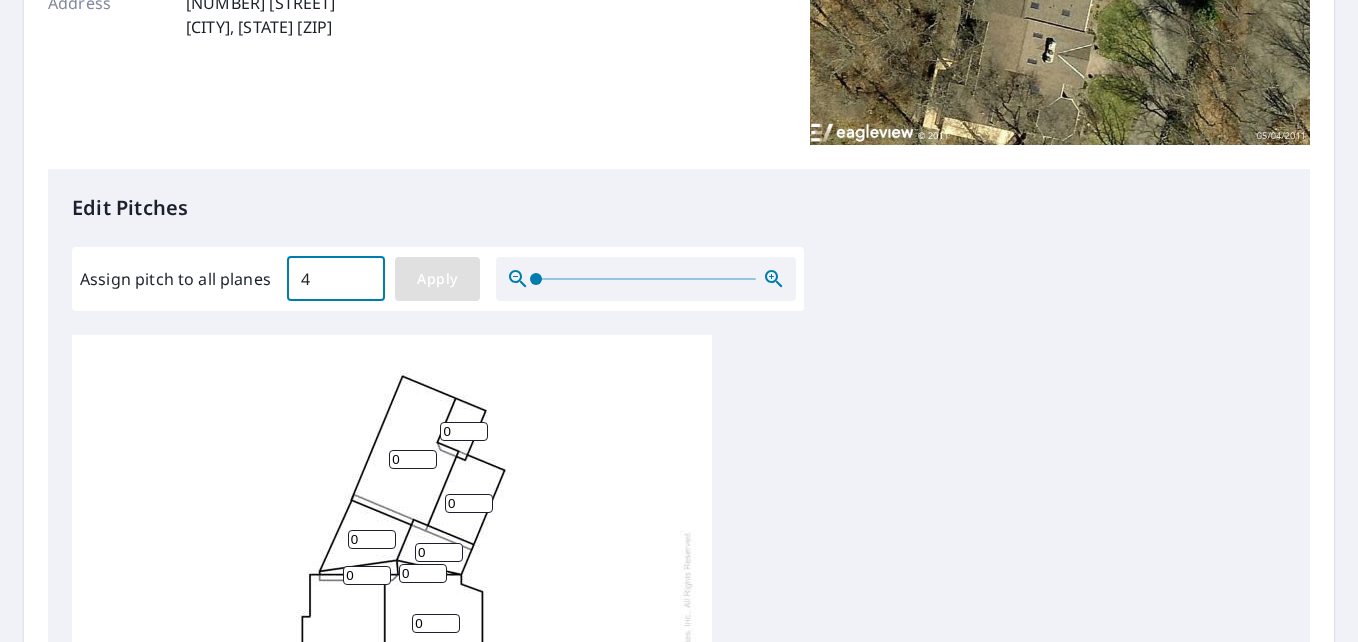 type on "4" 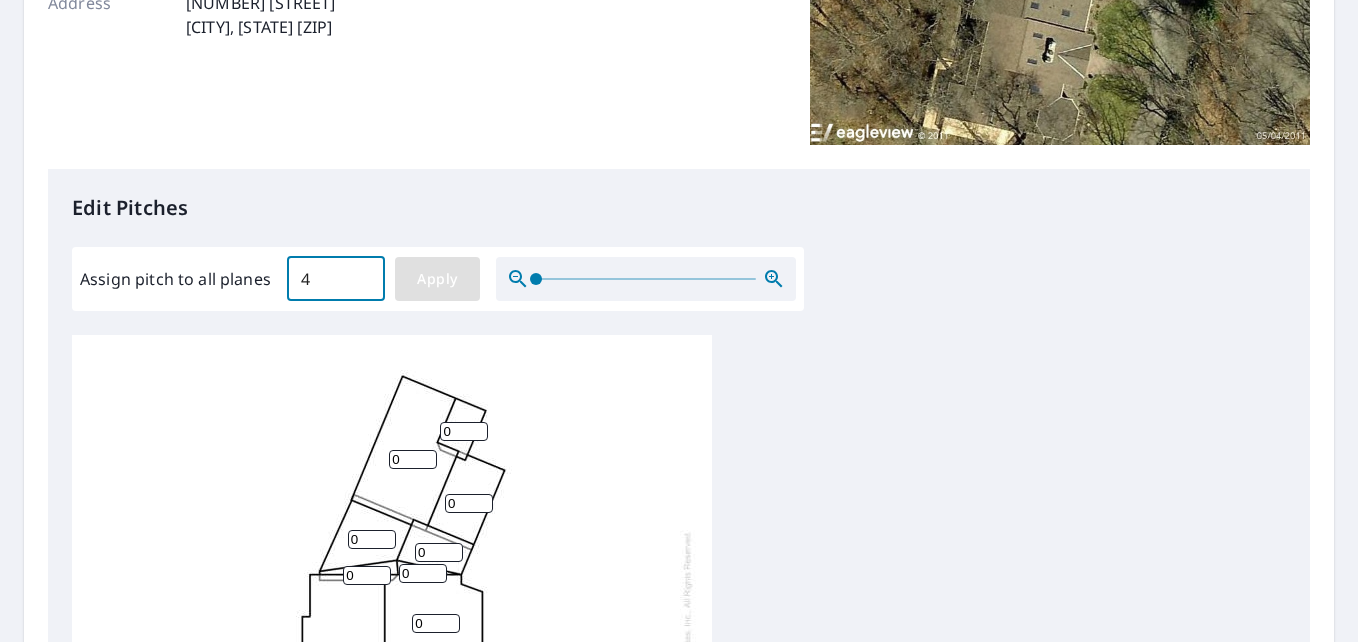 type on "4" 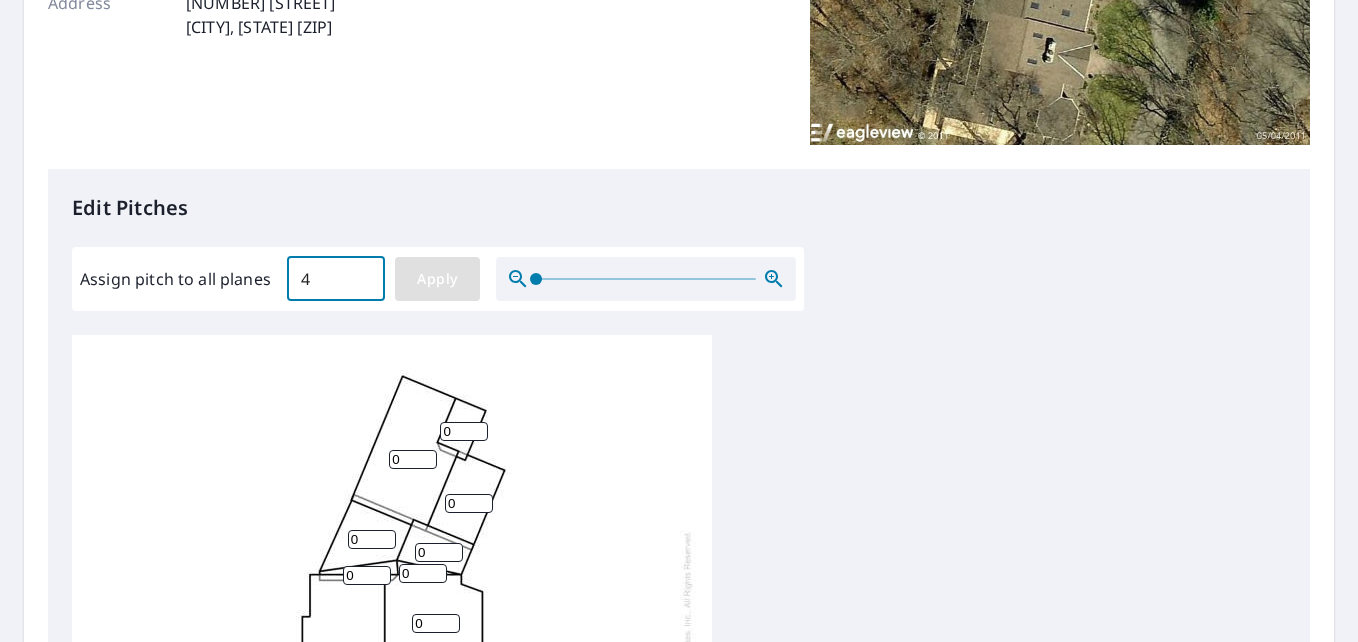 type on "4" 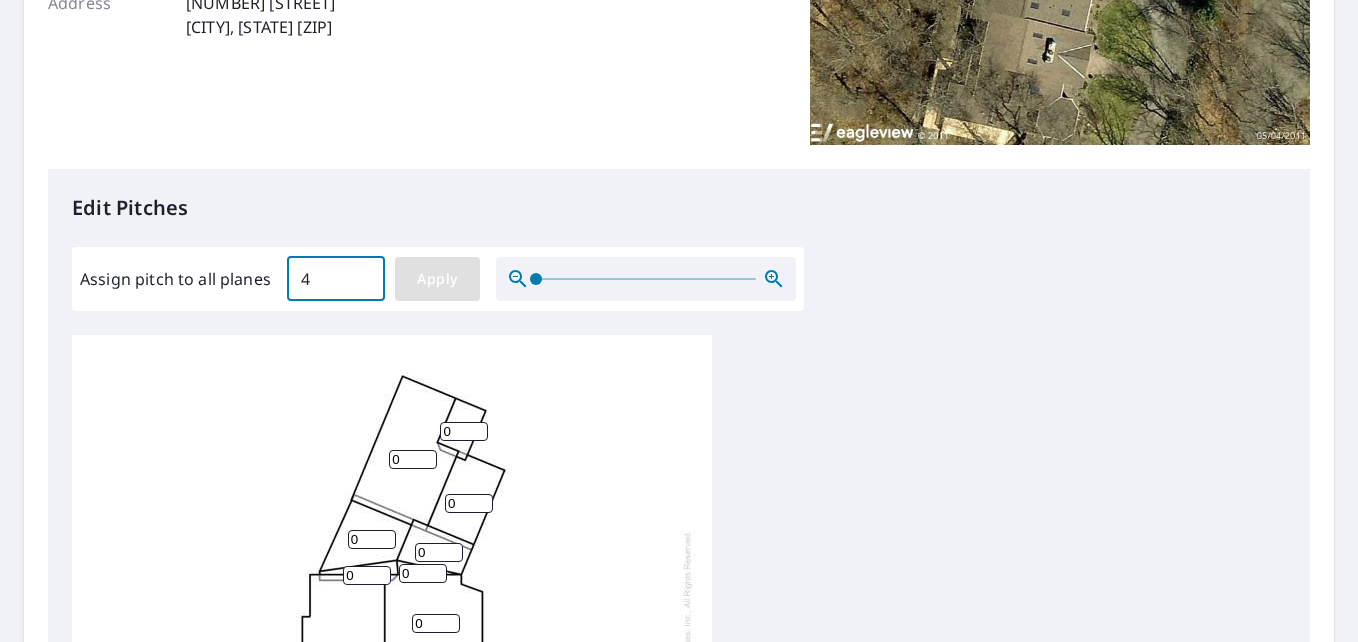 type on "4" 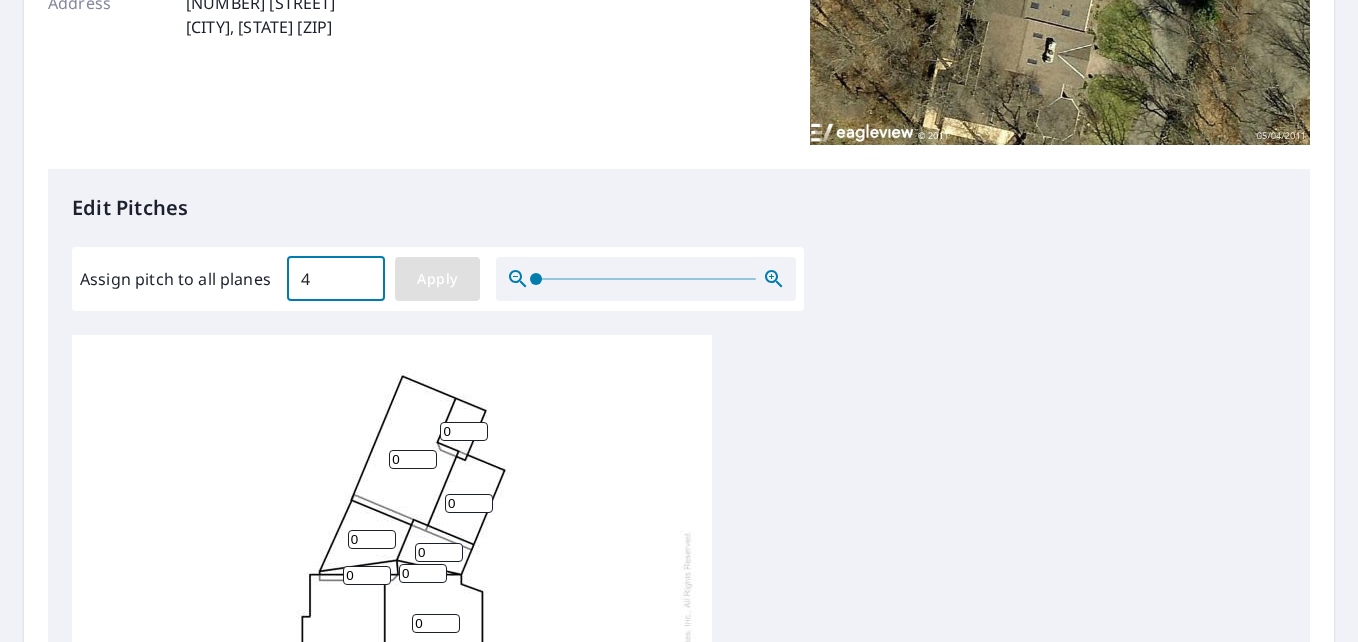 type on "4" 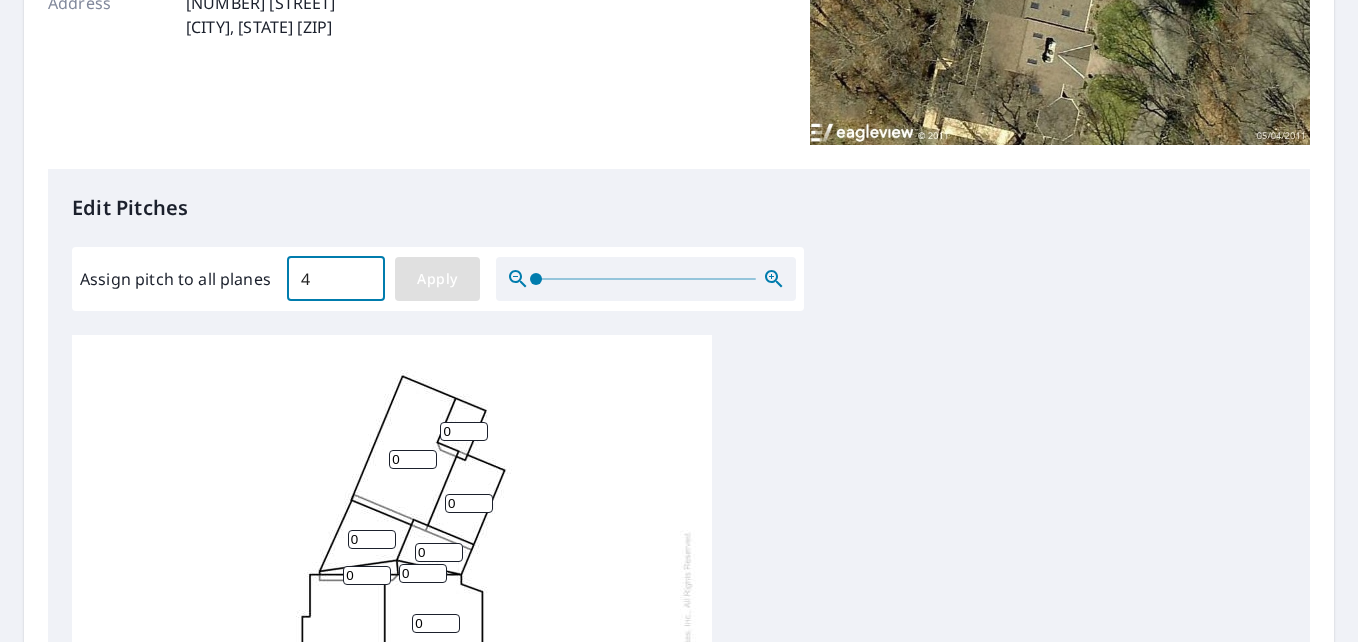 type on "4" 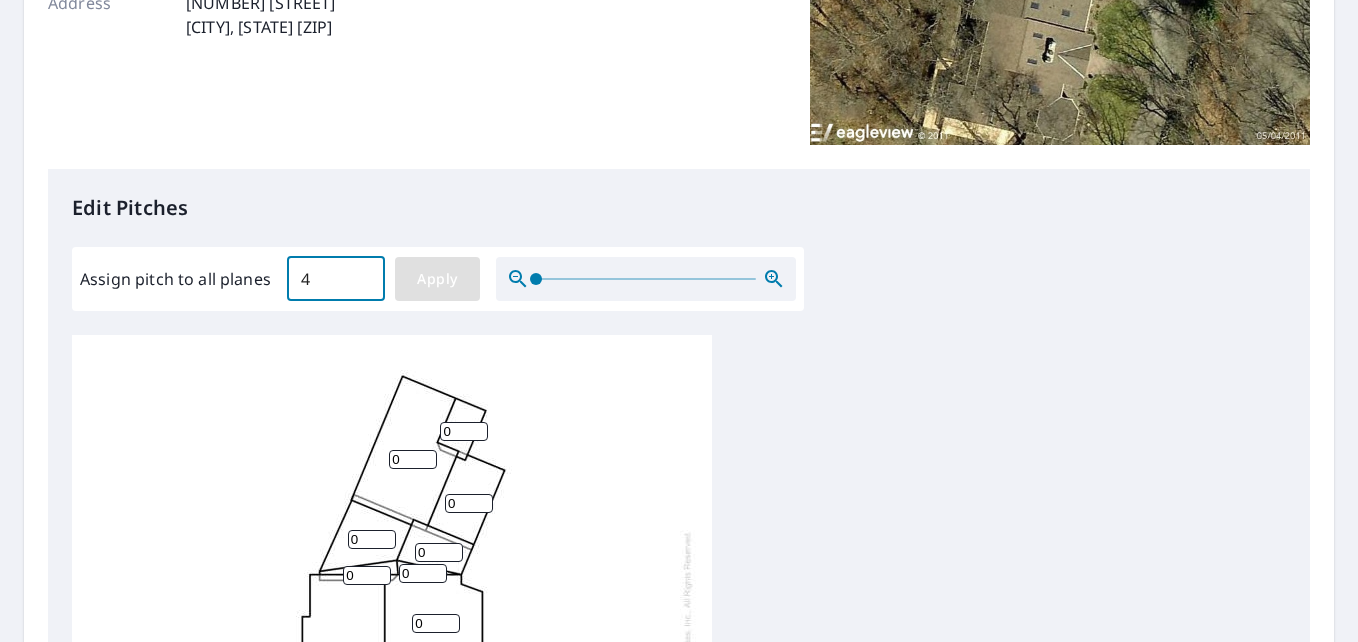 type on "4" 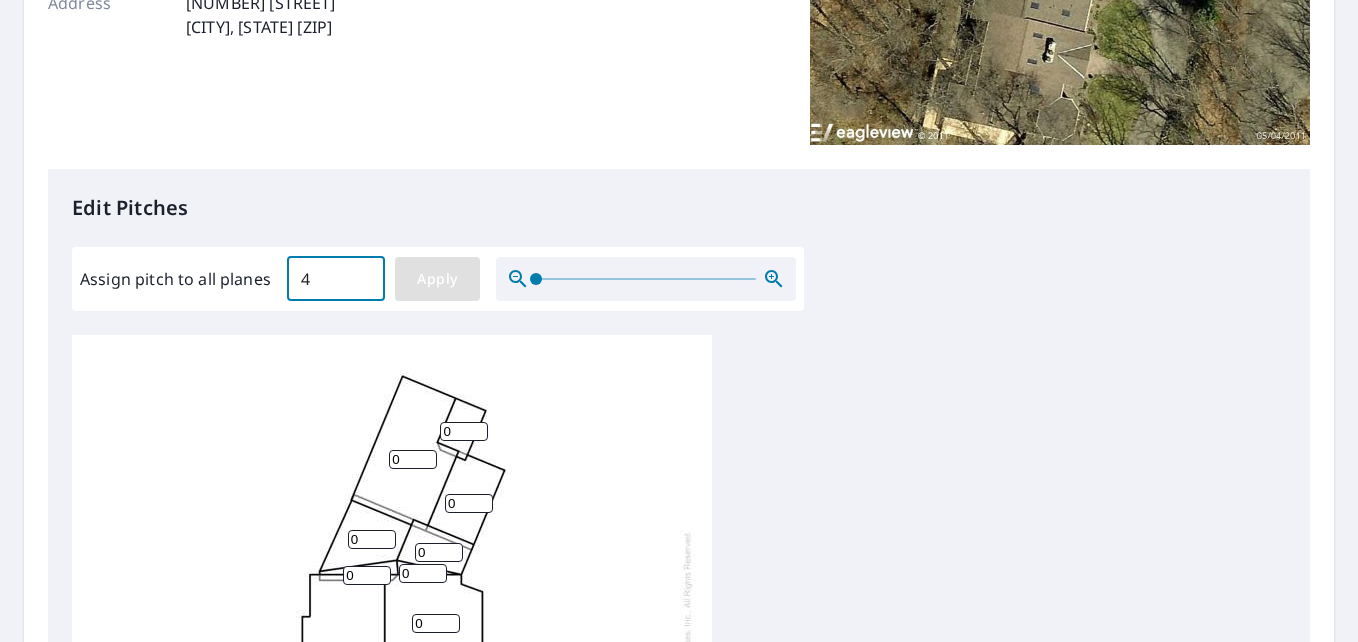 type on "4" 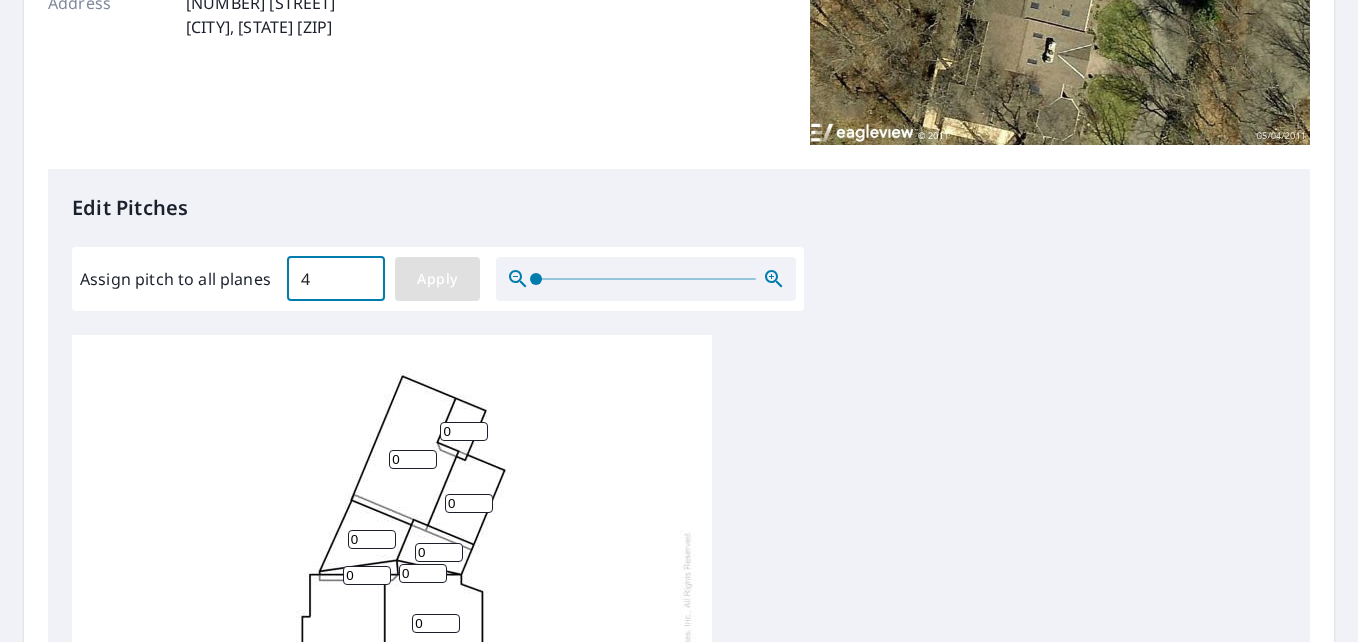type on "4" 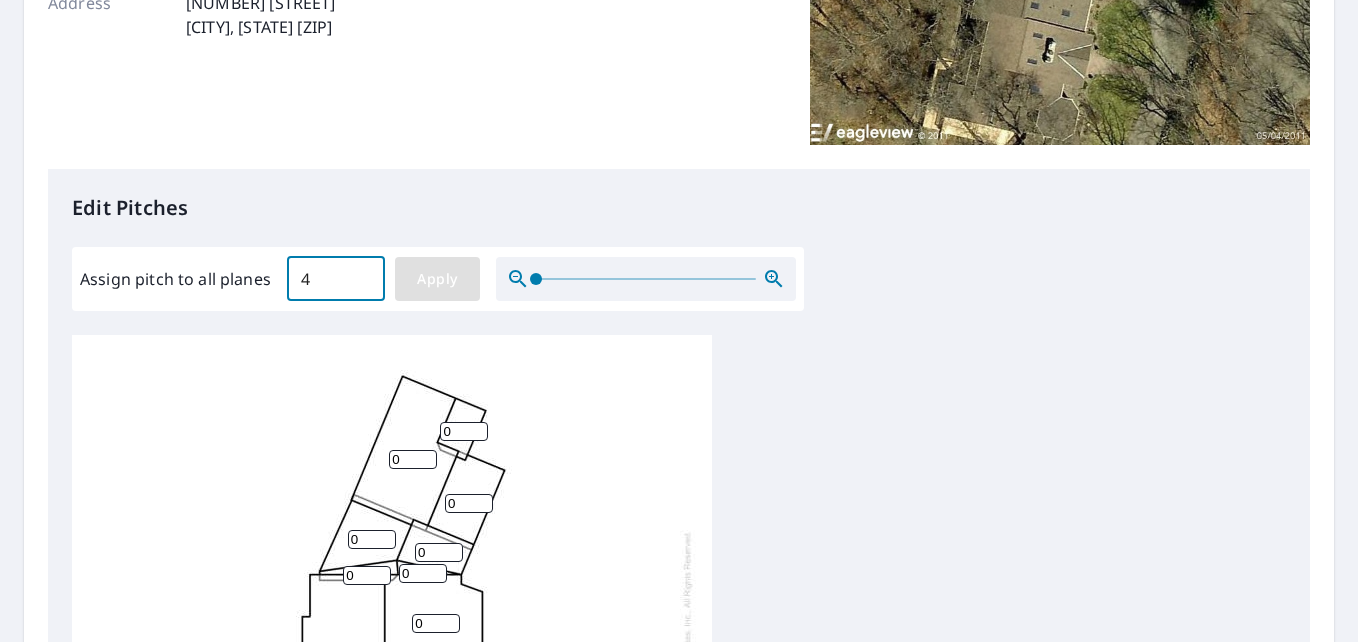 type on "4" 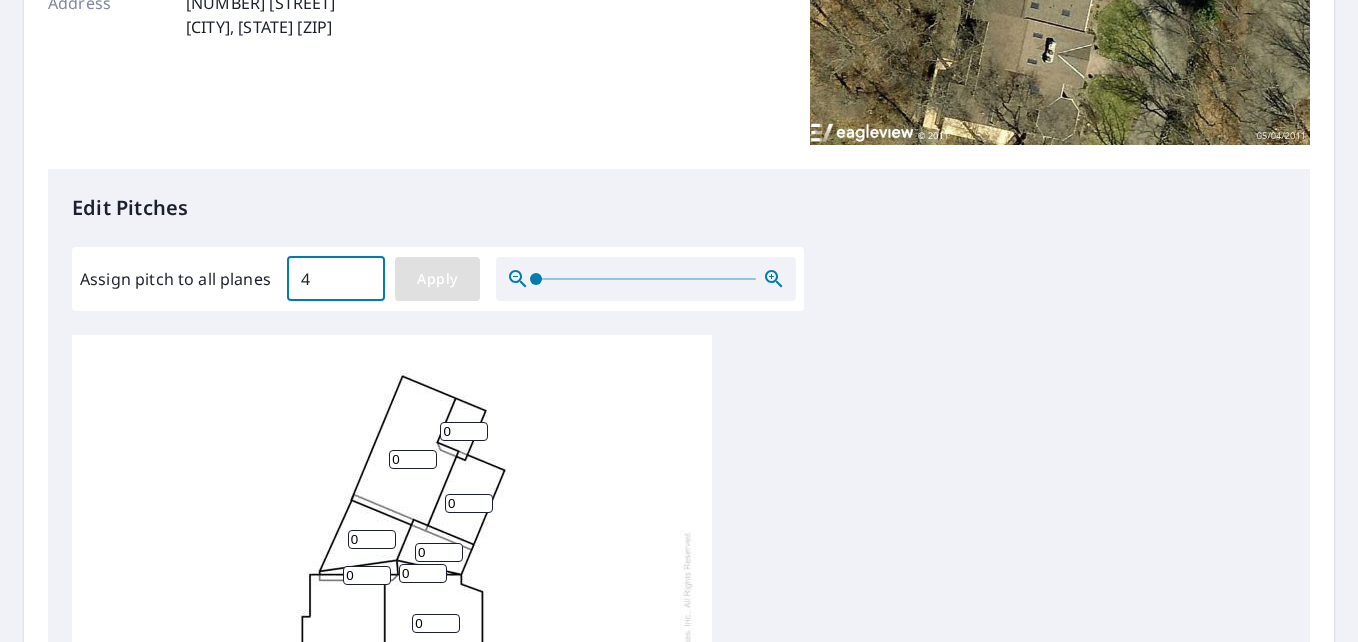 type on "4" 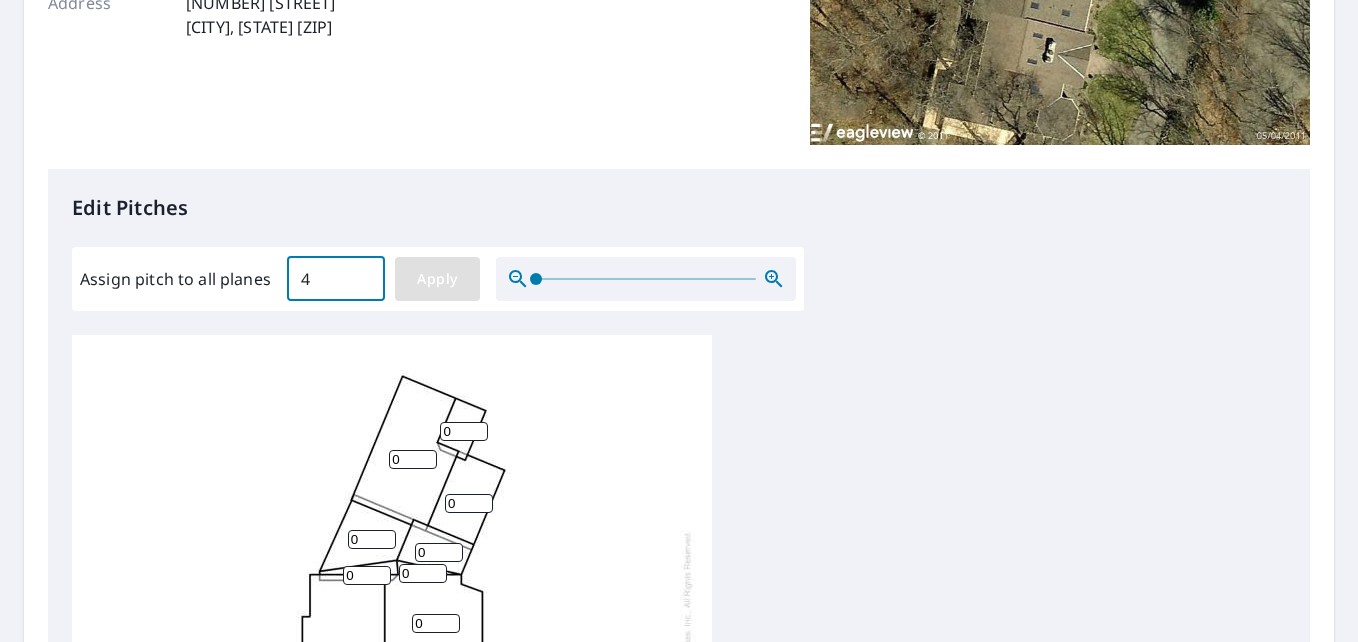 type on "4" 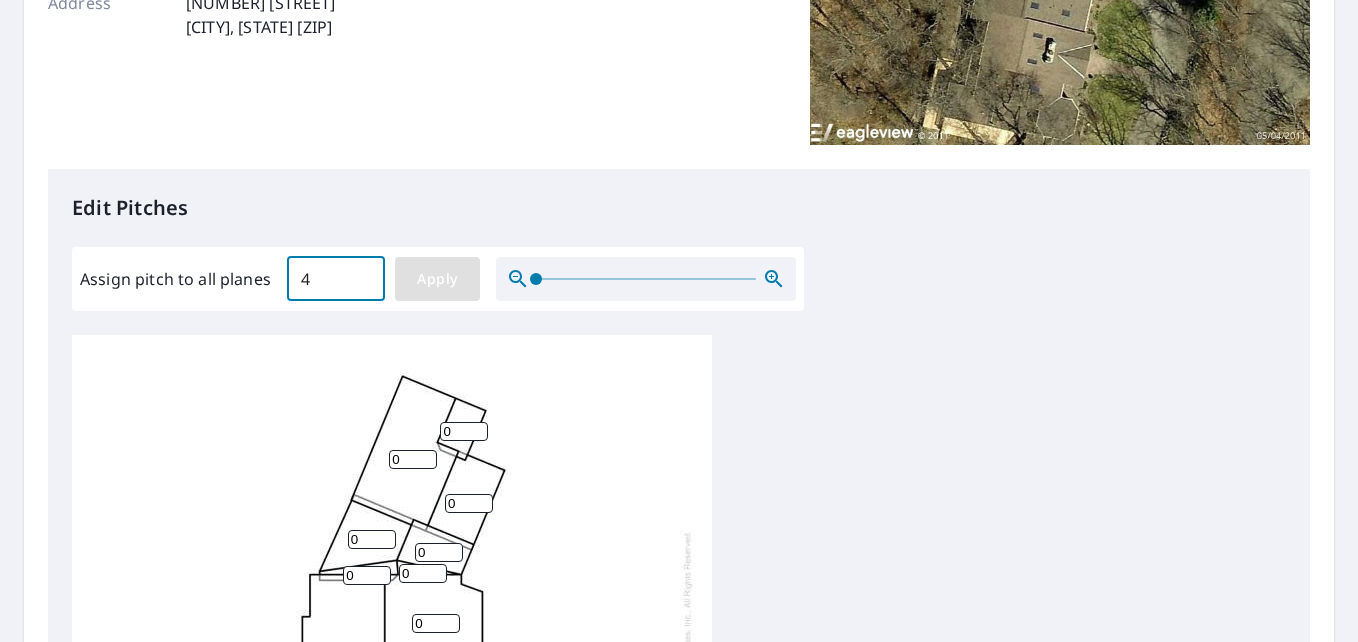 type on "4" 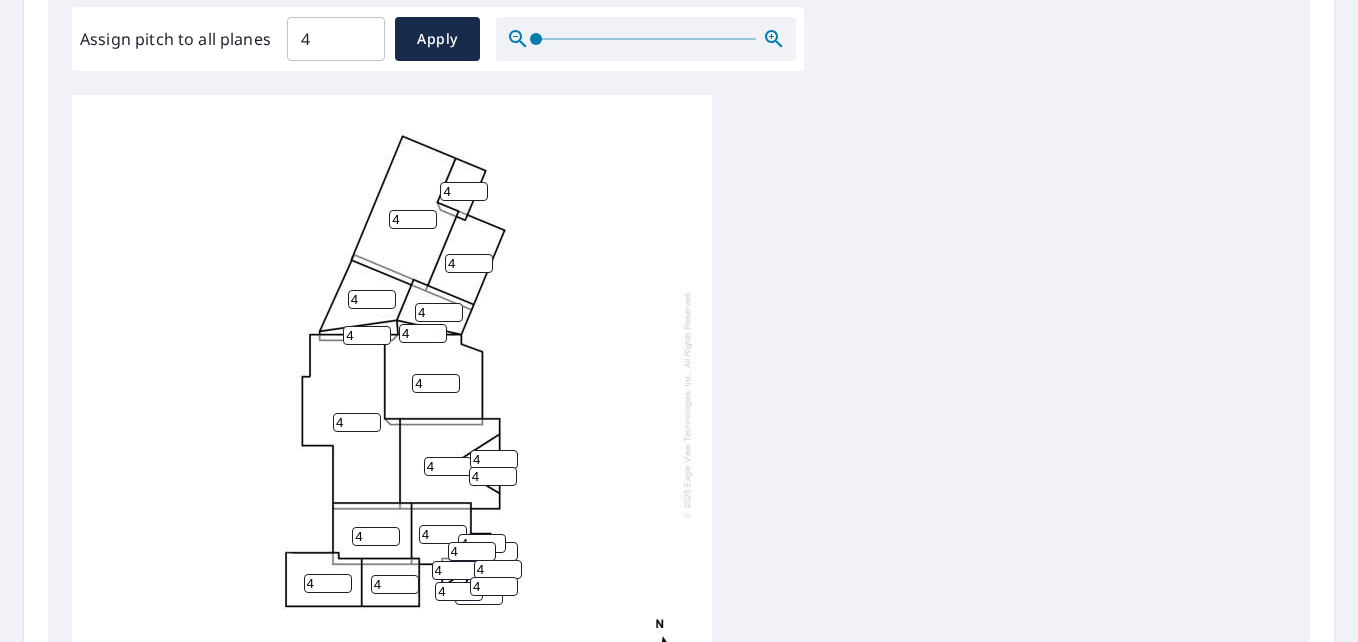 scroll, scrollTop: 607, scrollLeft: 0, axis: vertical 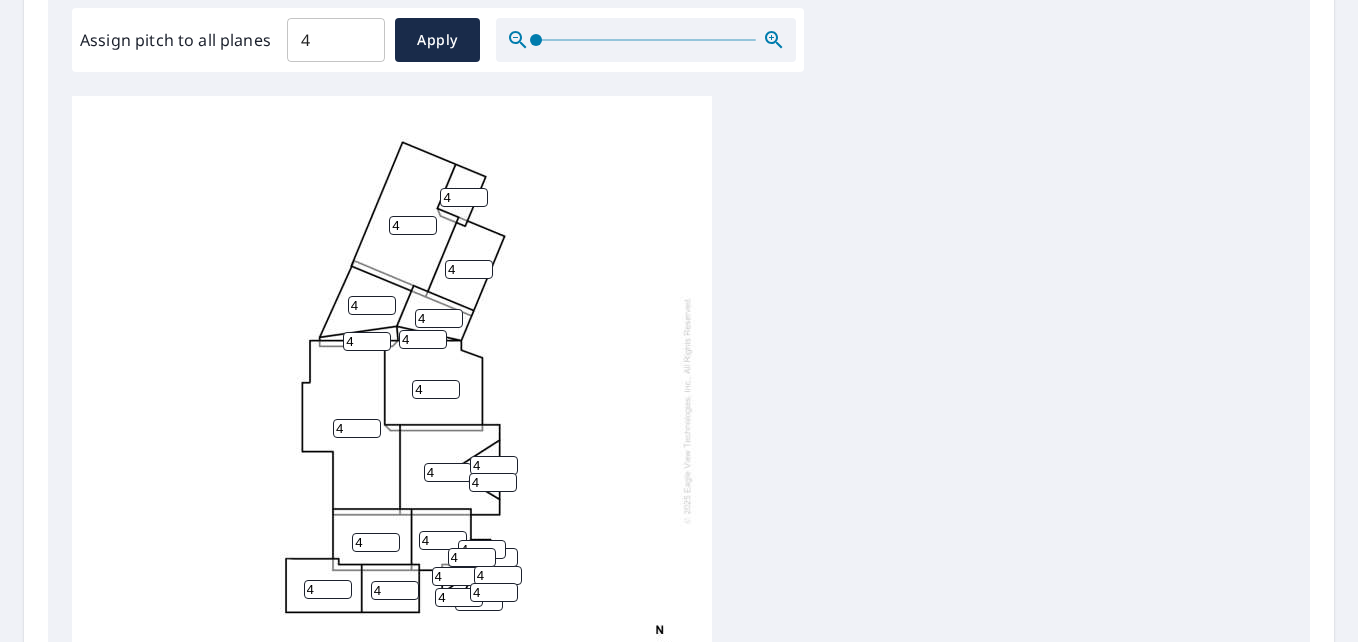click on "4" at bounding box center (336, 40) 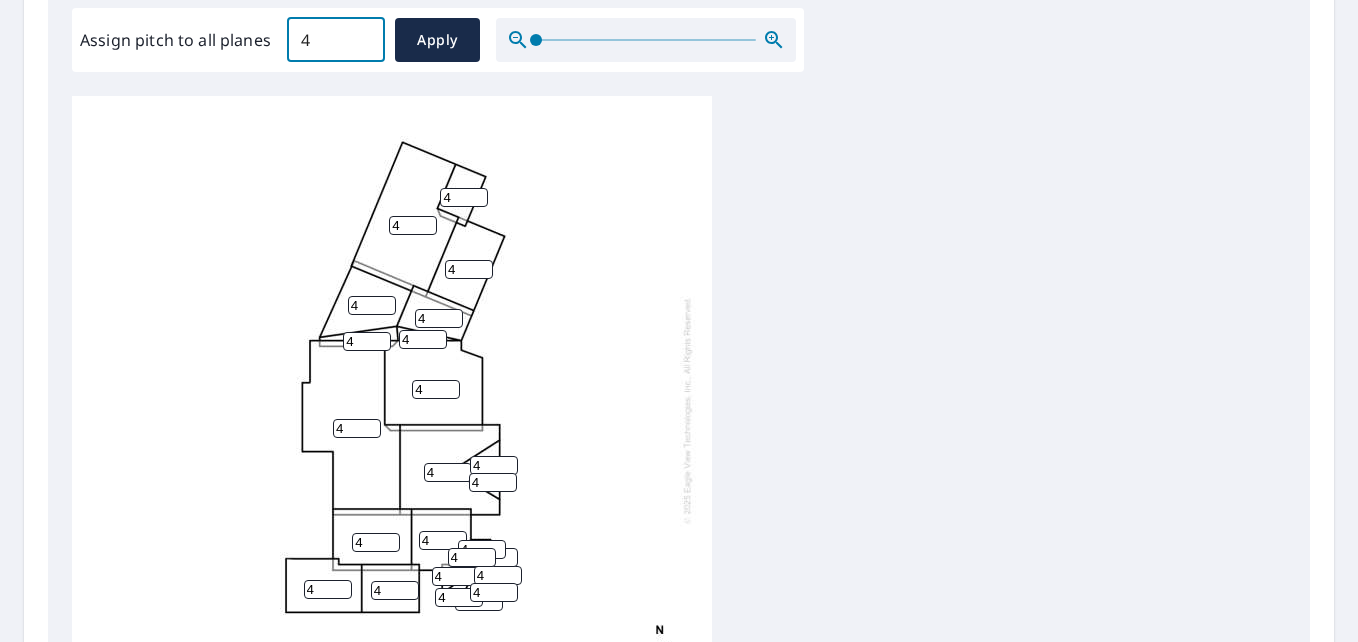 click on "4" at bounding box center (336, 40) 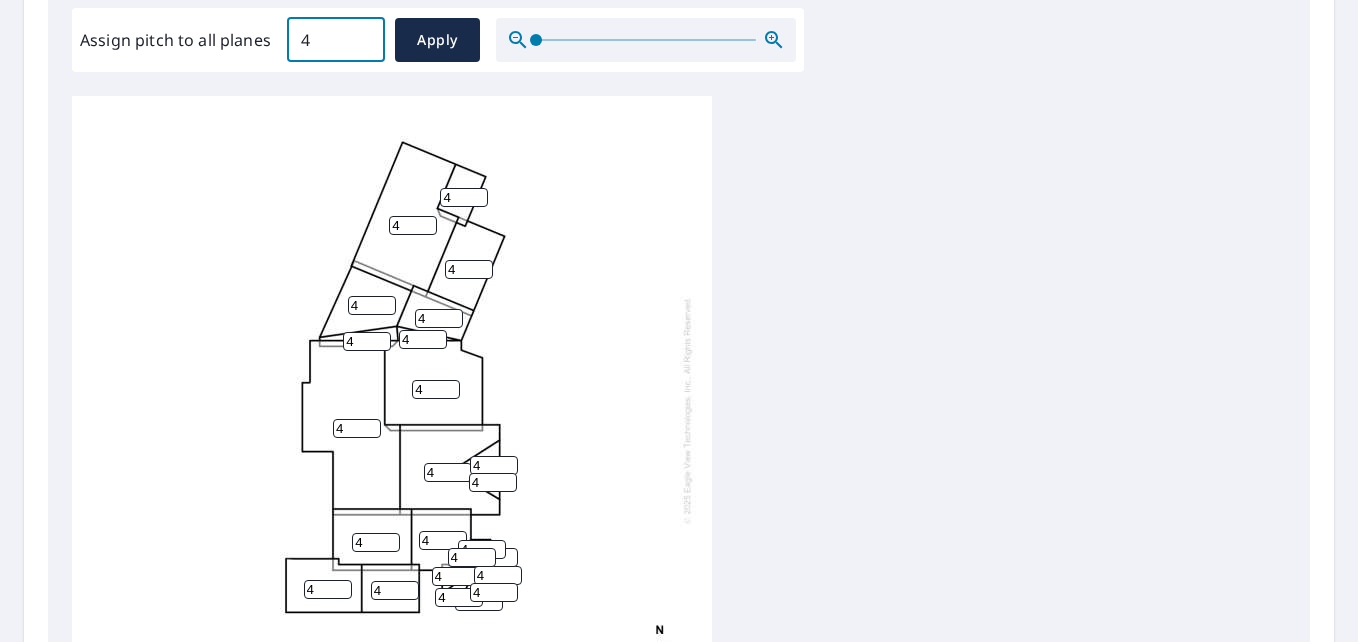 click on "[PHONE]" at bounding box center (679, 410) 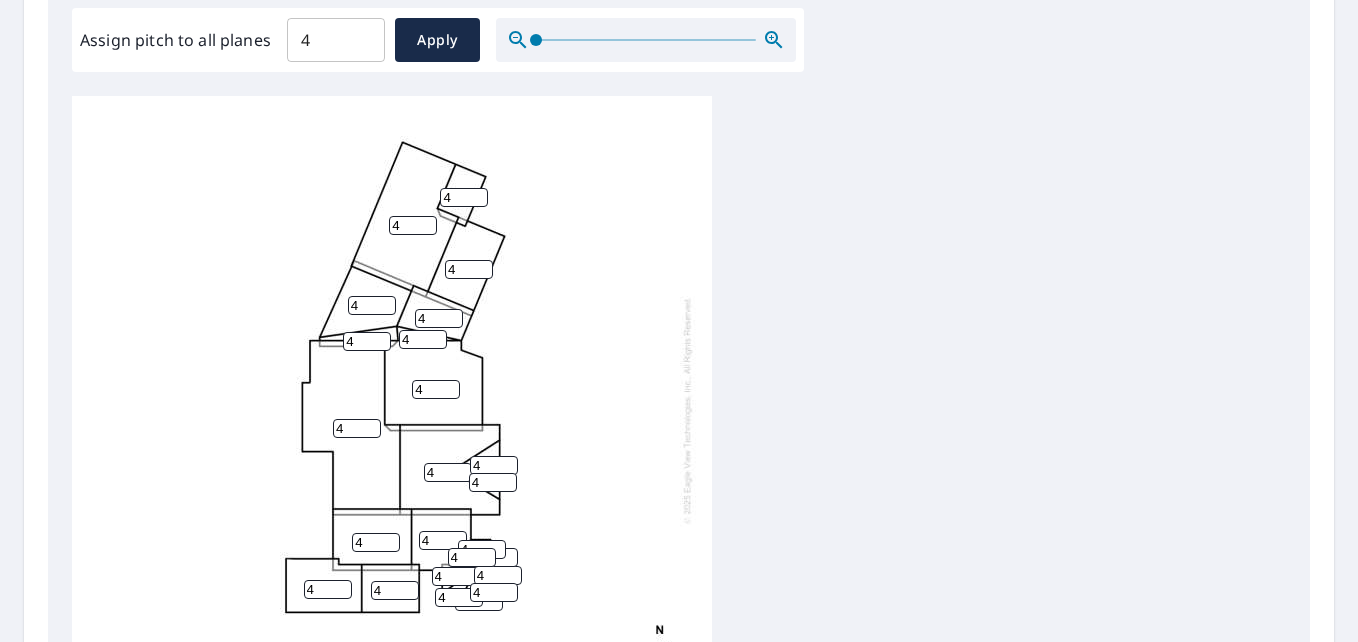 scroll, scrollTop: 20, scrollLeft: 0, axis: vertical 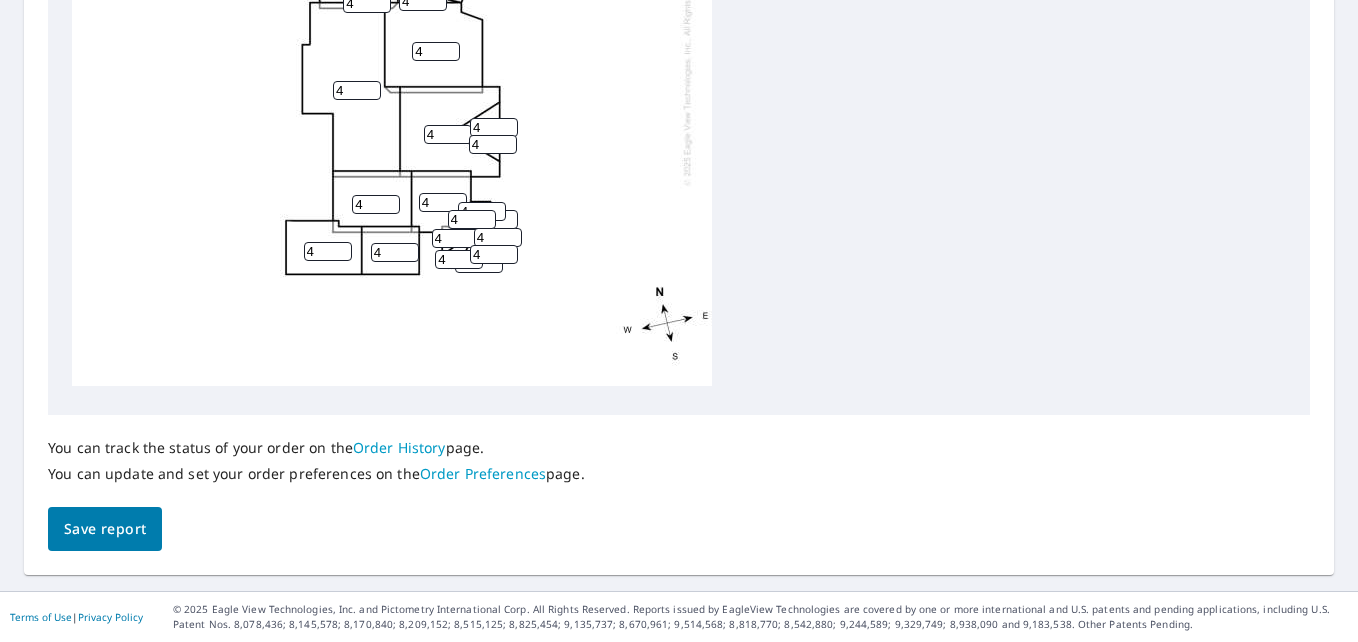 click on "Save report" at bounding box center (105, 529) 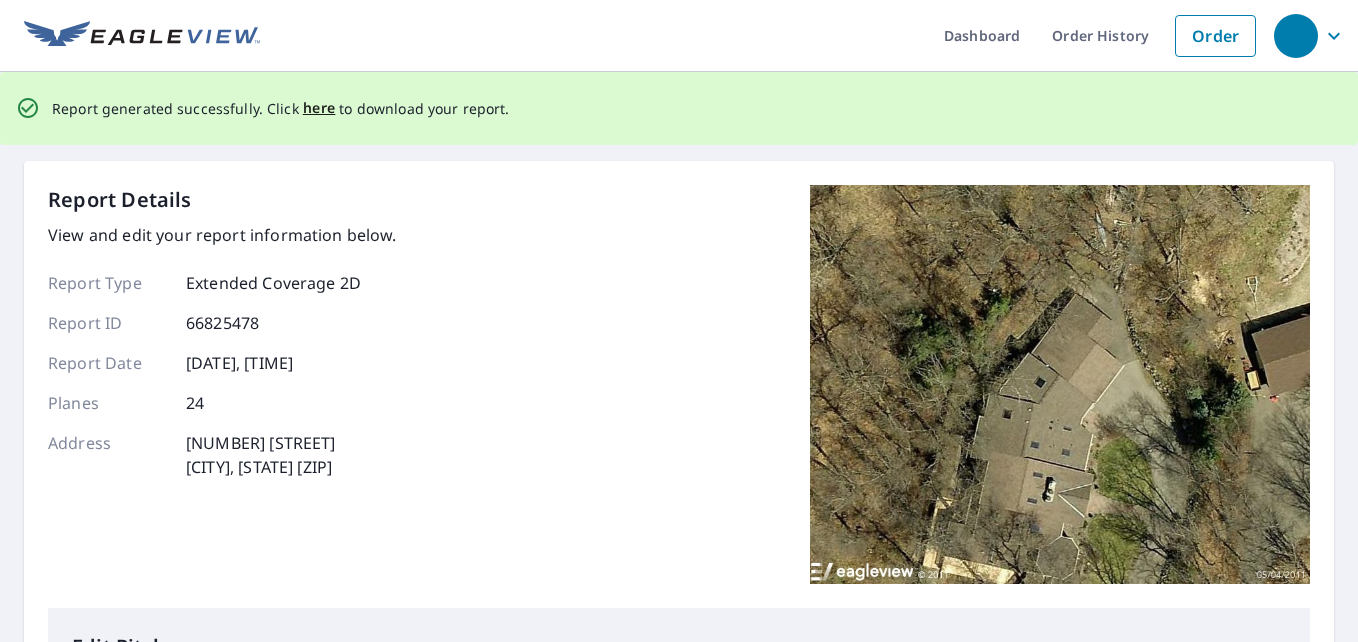 scroll, scrollTop: 0, scrollLeft: 0, axis: both 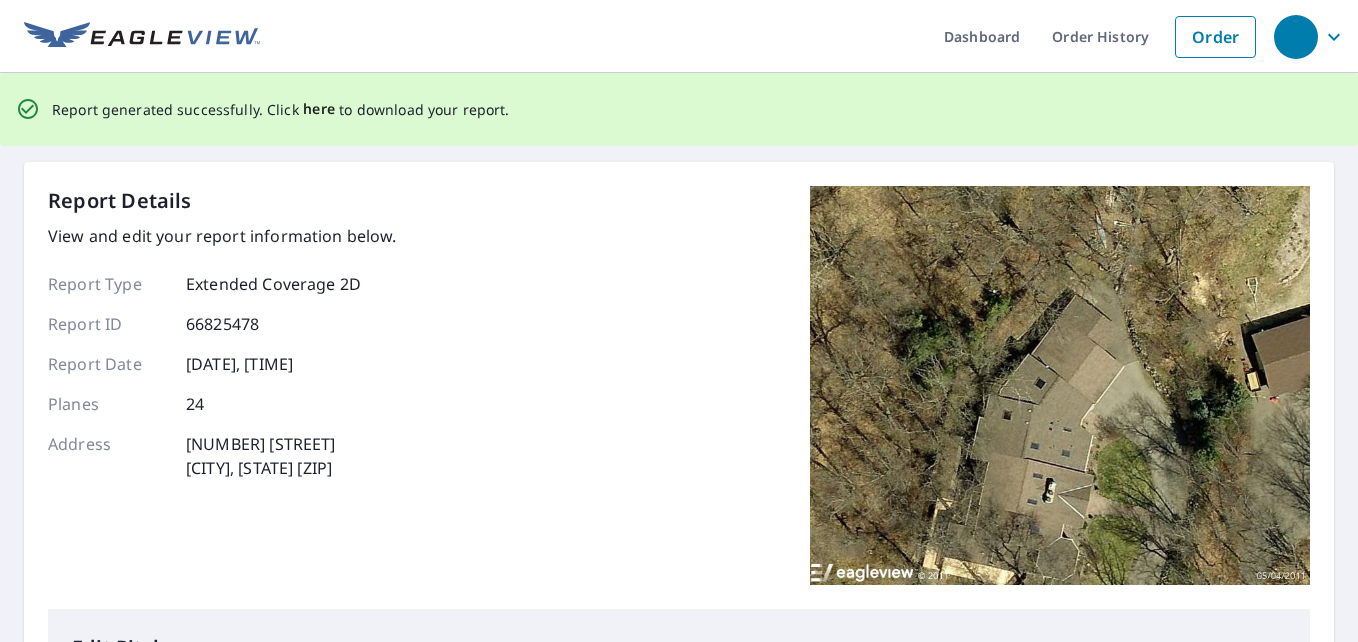 click on "here" at bounding box center (319, 109) 